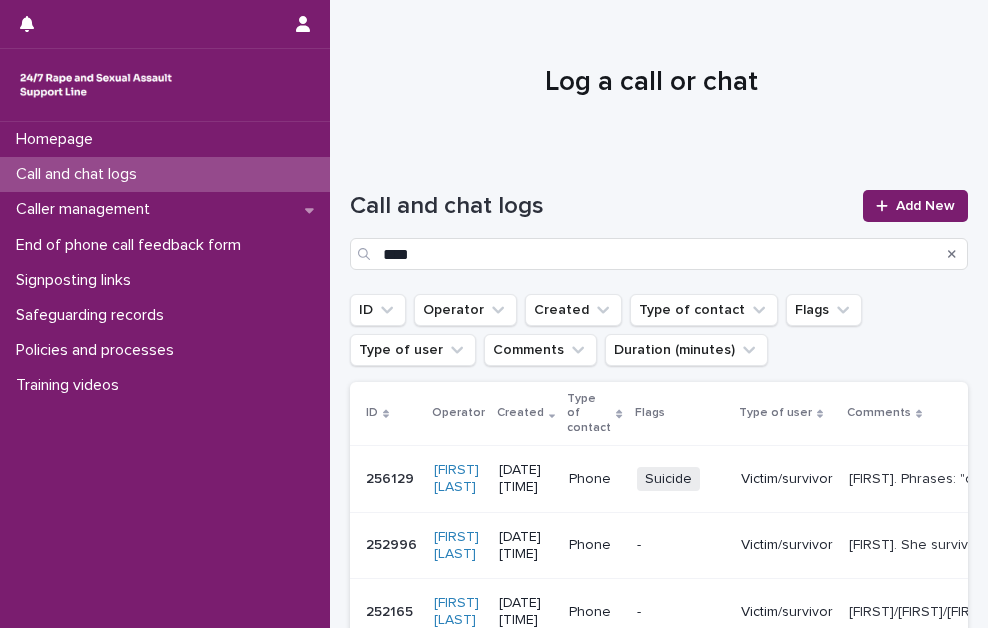 scroll, scrollTop: 0, scrollLeft: 0, axis: both 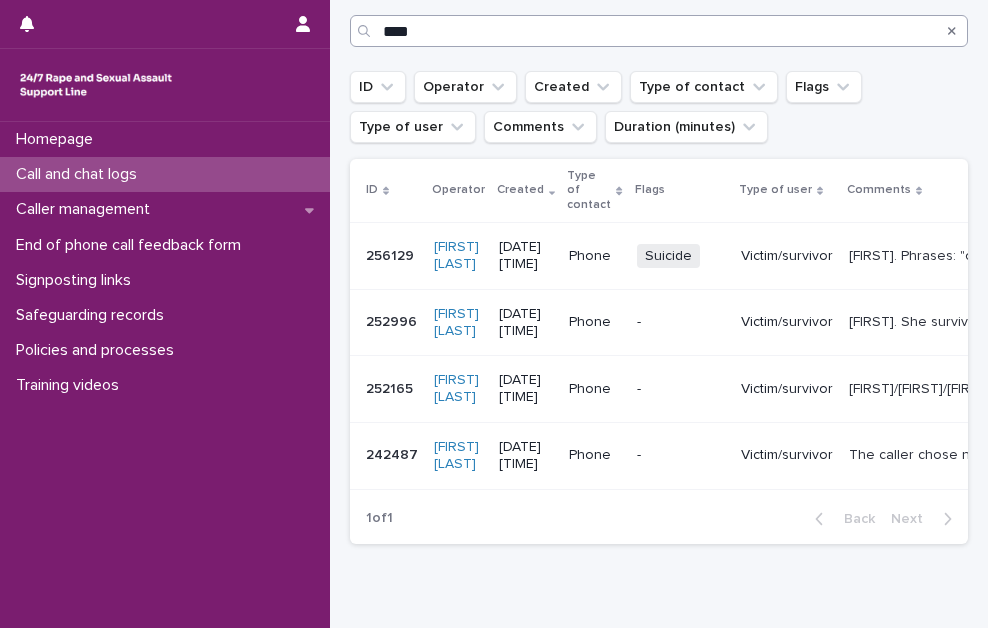 click on "****" at bounding box center (659, 31) 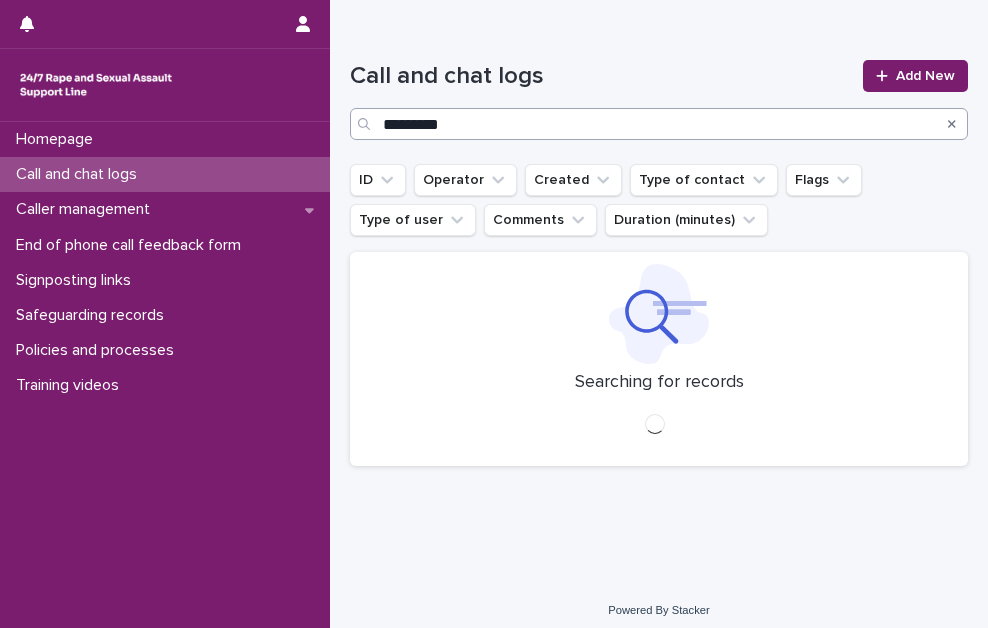 scroll, scrollTop: 151, scrollLeft: 0, axis: vertical 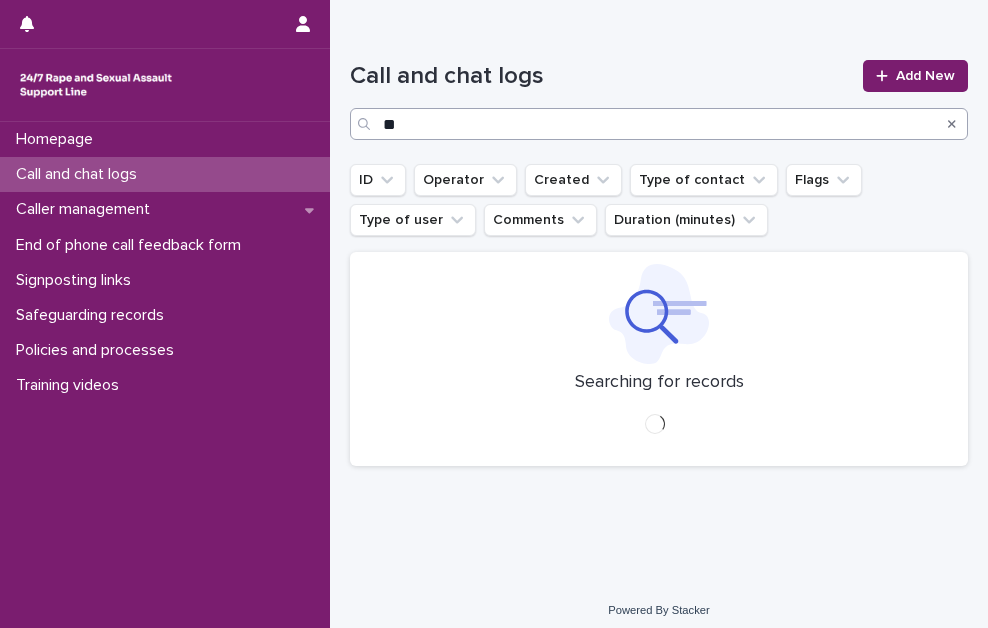 type on "*" 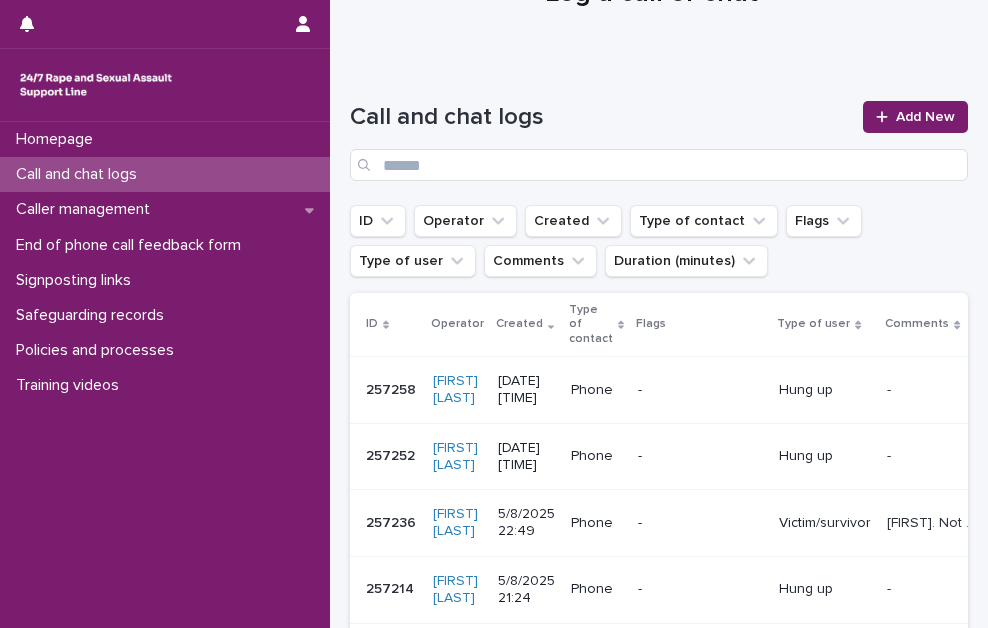 scroll, scrollTop: 0, scrollLeft: 0, axis: both 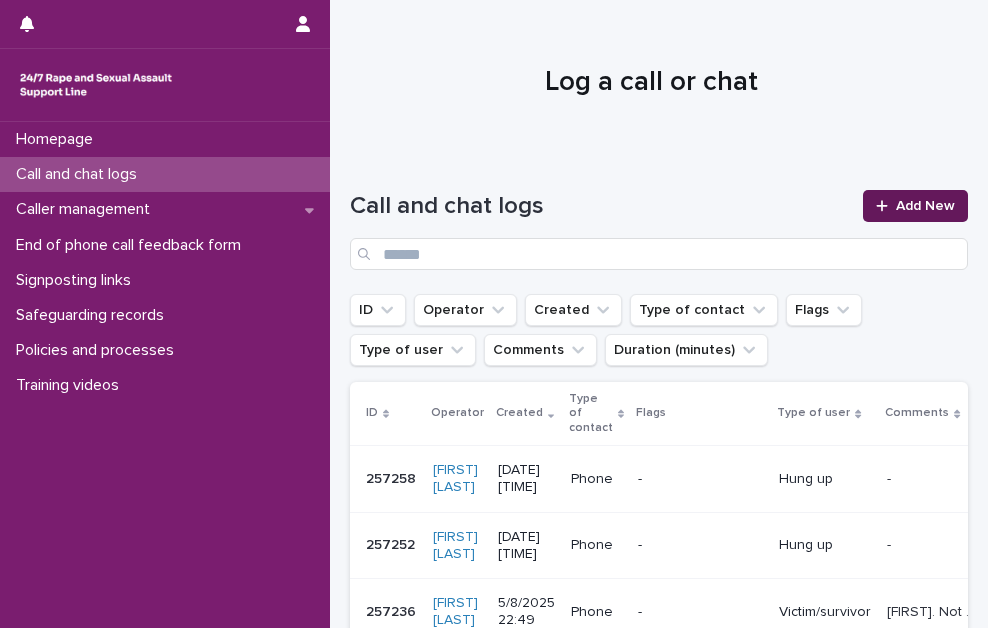 type 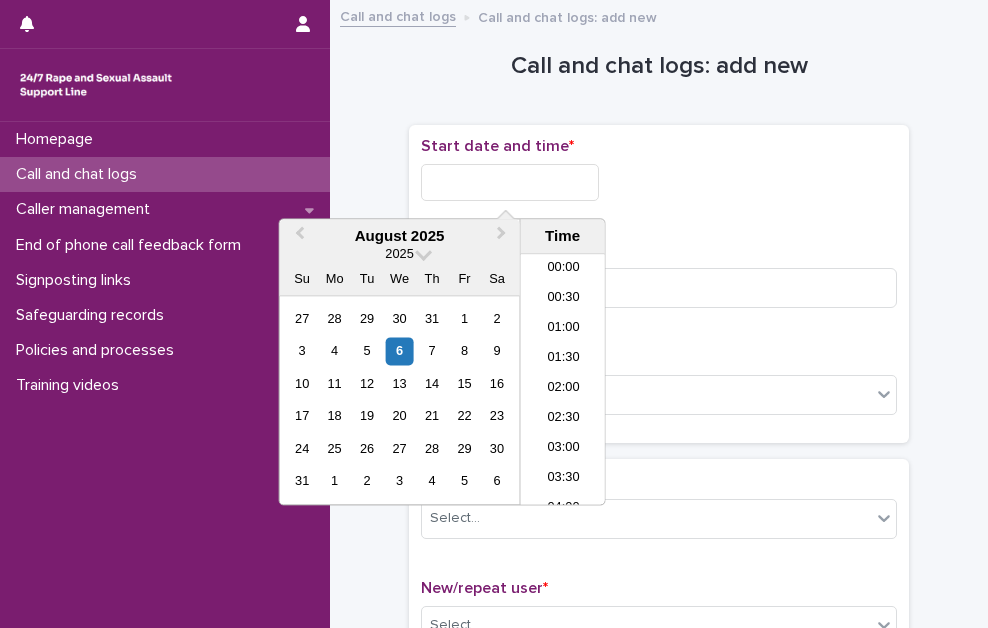 click at bounding box center (510, 182) 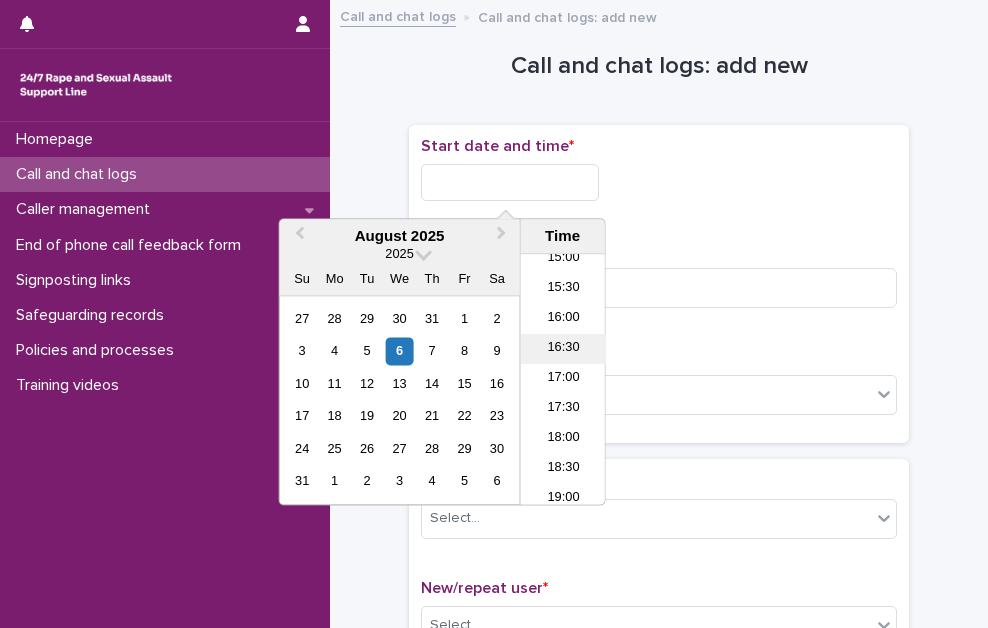 click on "16:30" at bounding box center [563, 350] 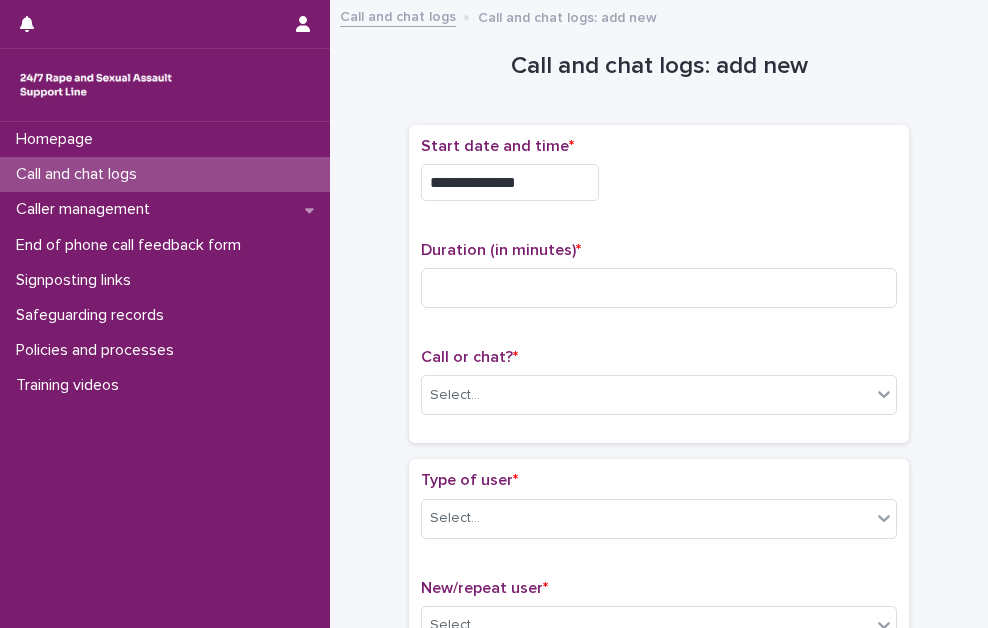 click on "**********" at bounding box center (510, 182) 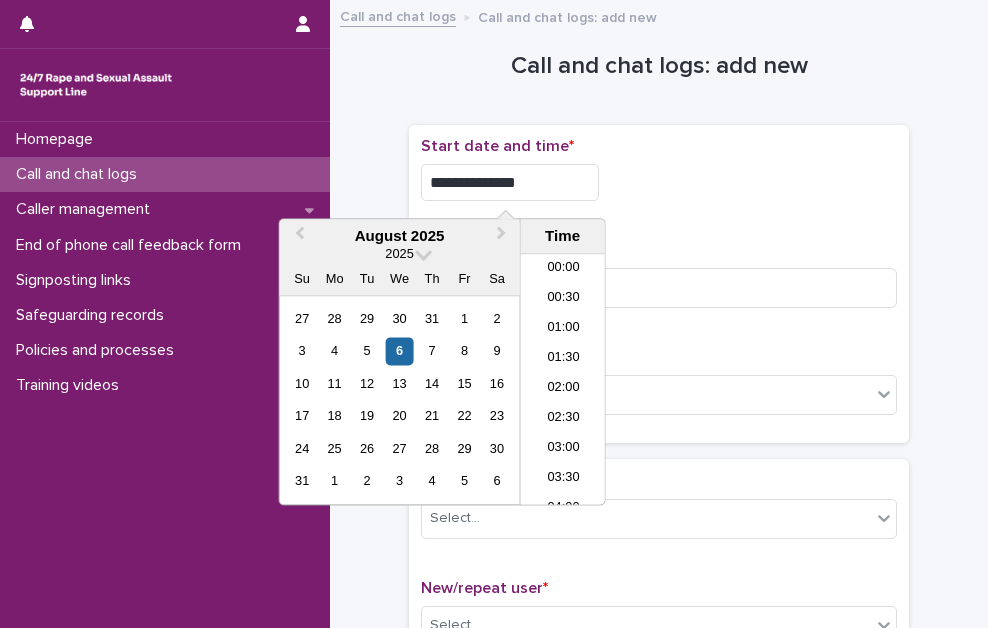 scroll, scrollTop: 880, scrollLeft: 0, axis: vertical 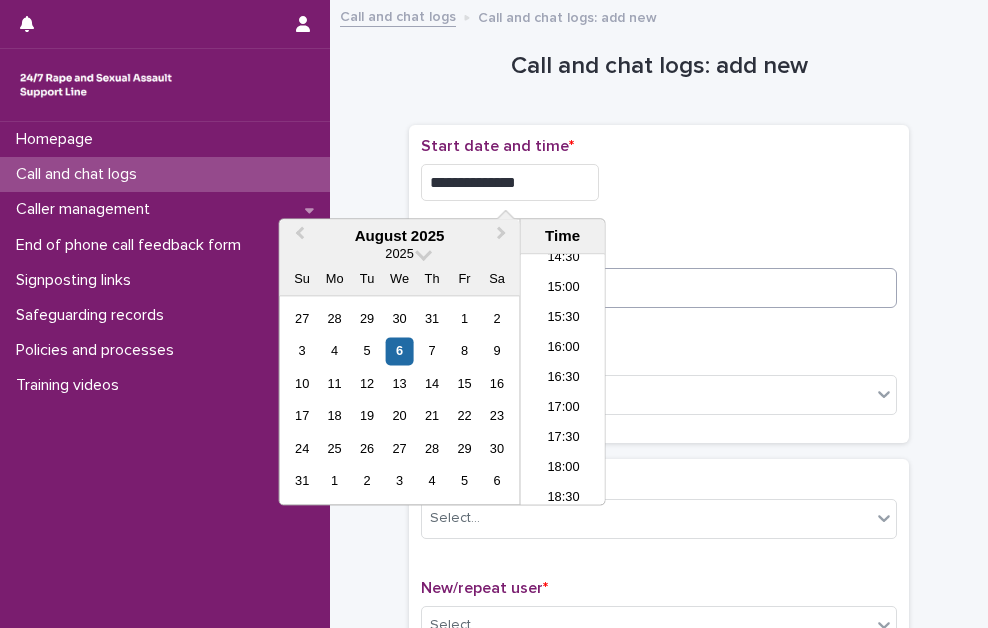type on "**********" 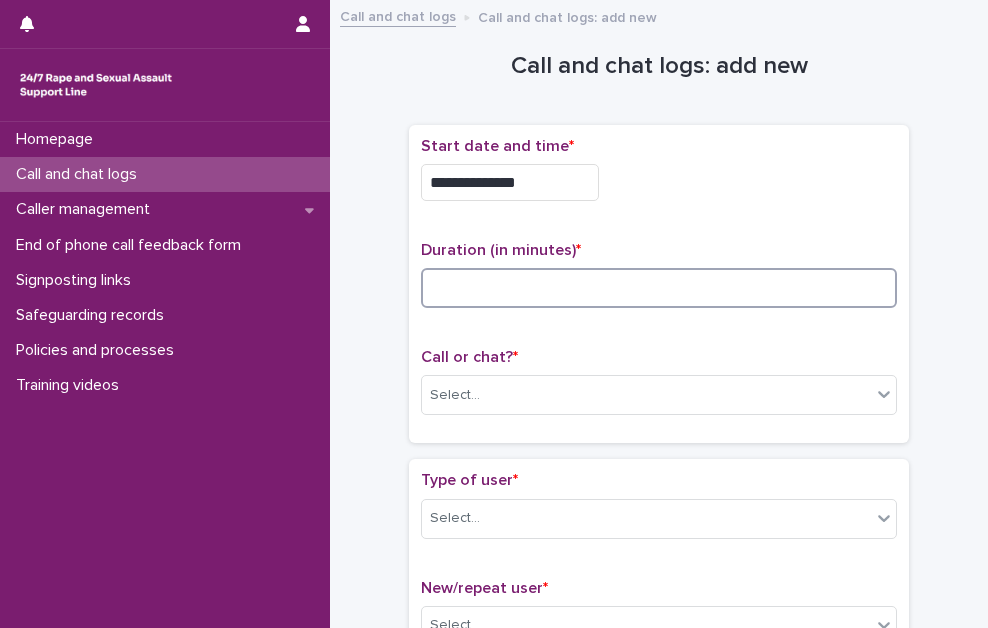 click at bounding box center (659, 288) 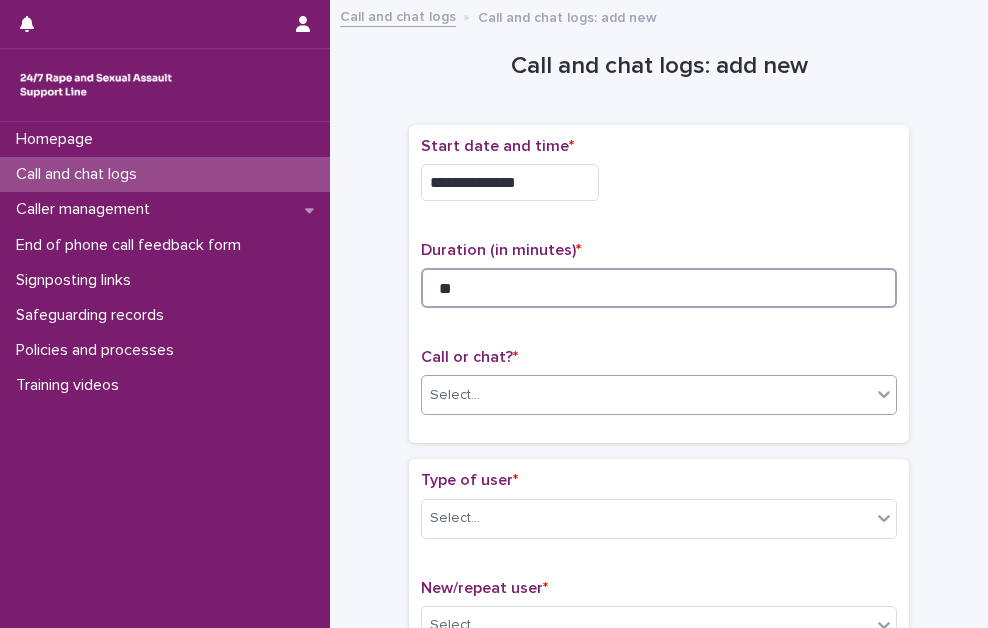 type on "**" 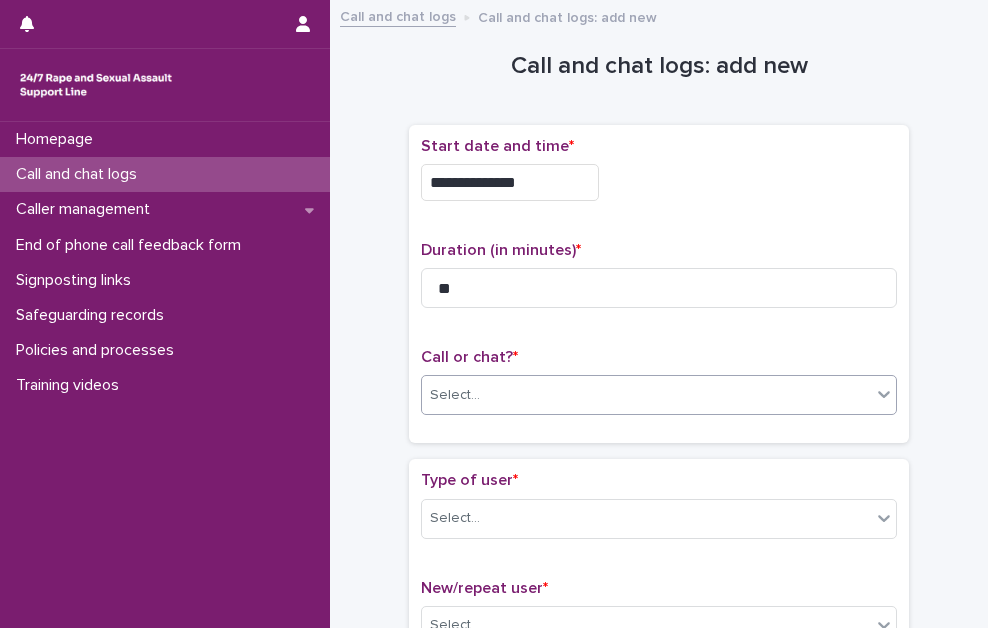 click on "Select..." at bounding box center (646, 395) 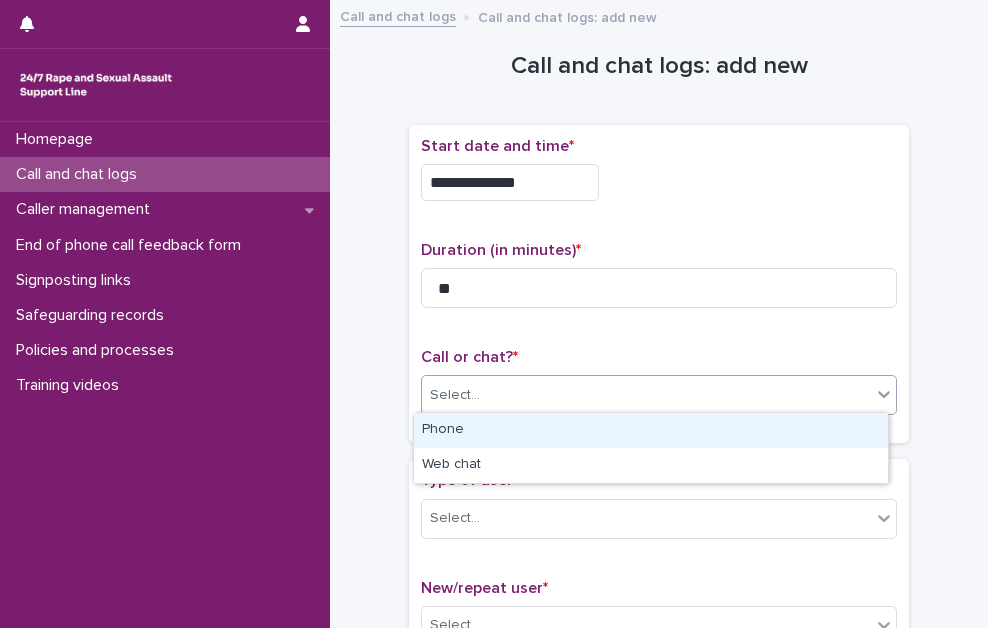 click on "Phone" at bounding box center [651, 430] 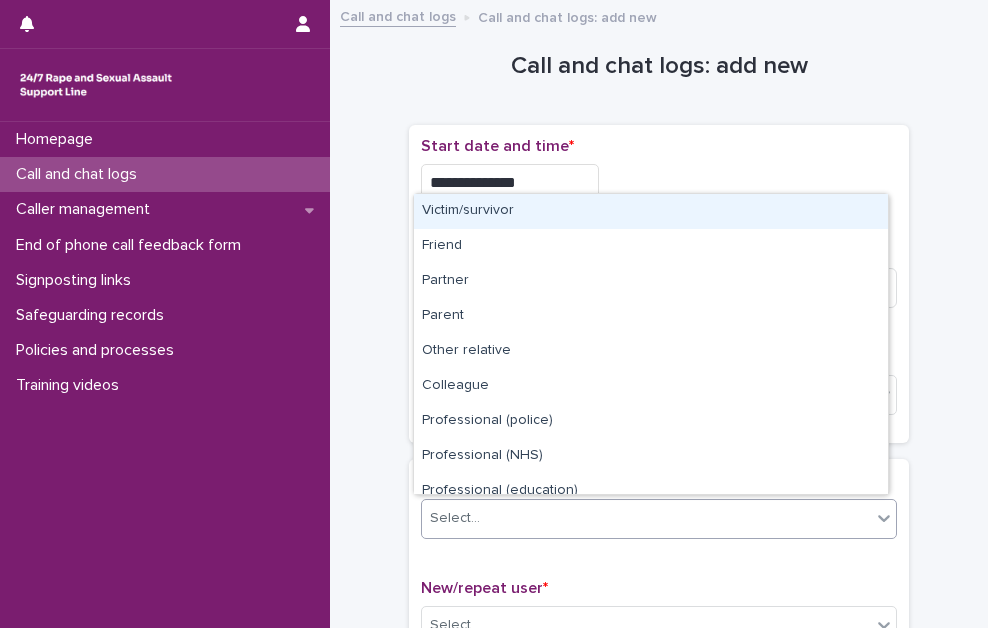 click on "Select..." at bounding box center [646, 518] 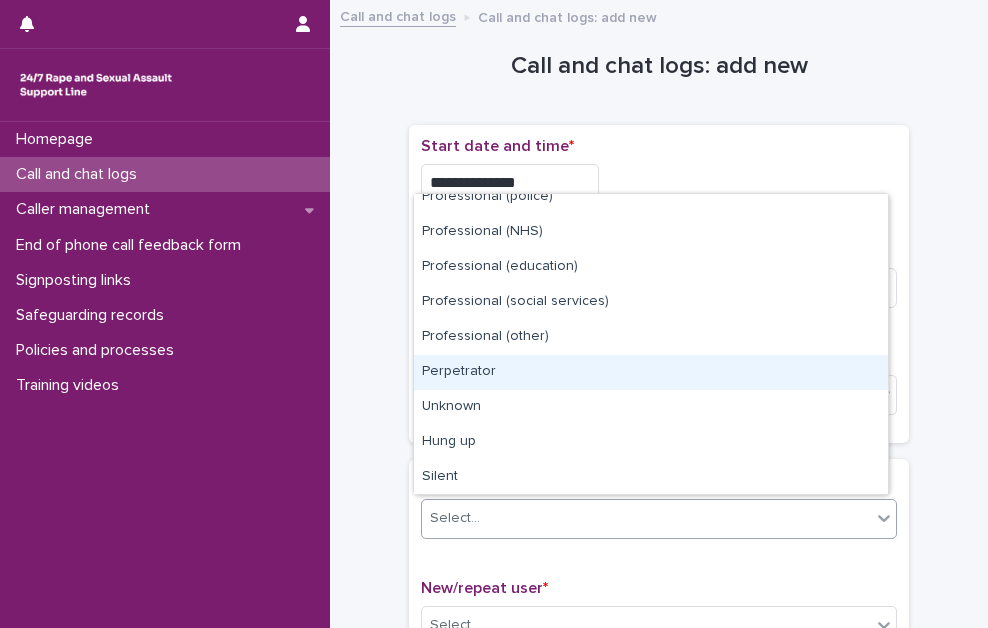 scroll, scrollTop: 0, scrollLeft: 0, axis: both 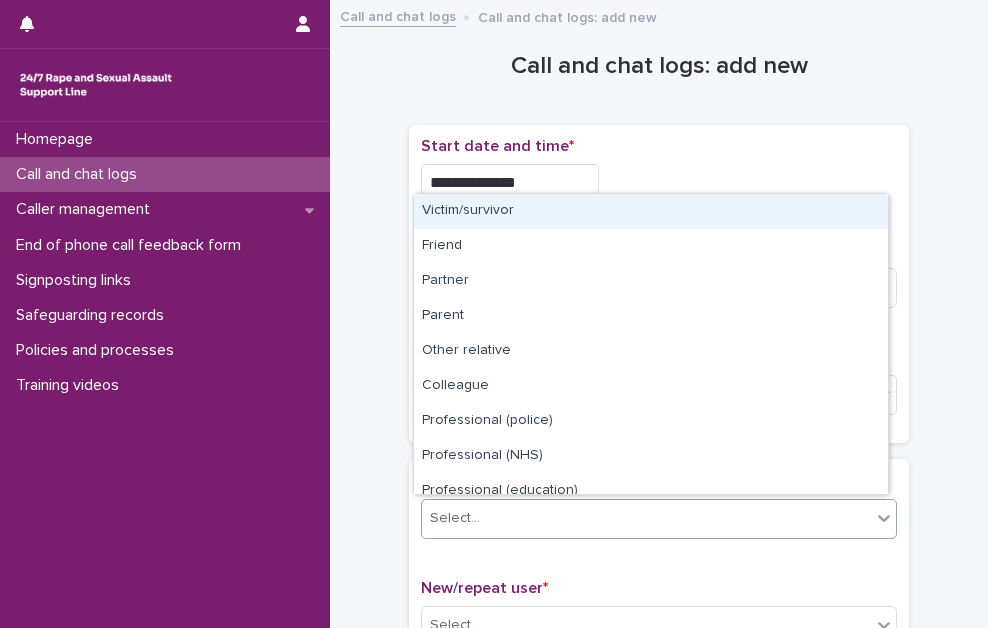 drag, startPoint x: 604, startPoint y: 229, endPoint x: 601, endPoint y: 201, distance: 28.160255 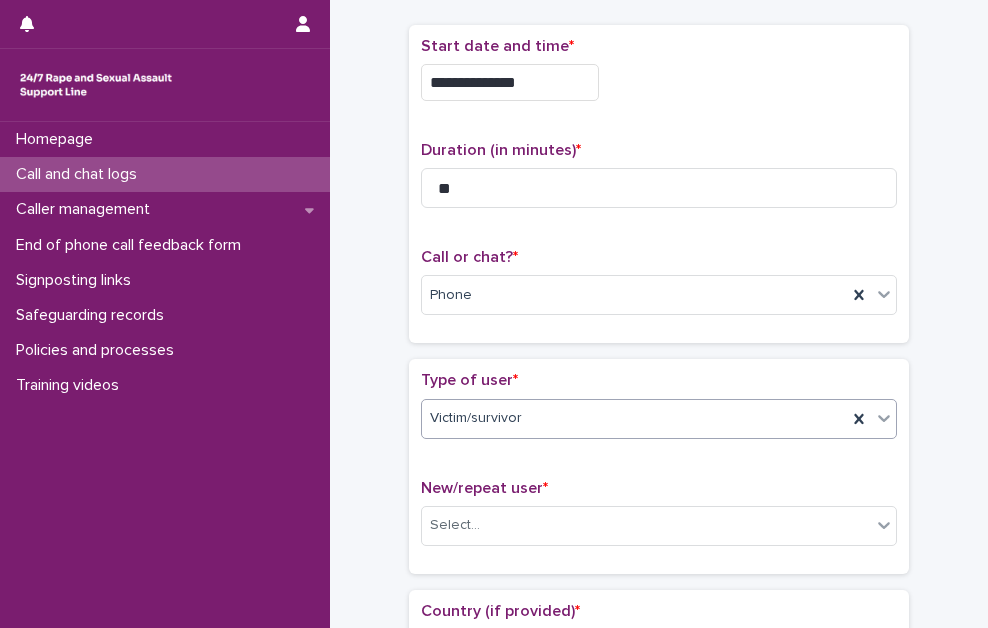 scroll, scrollTop: 200, scrollLeft: 0, axis: vertical 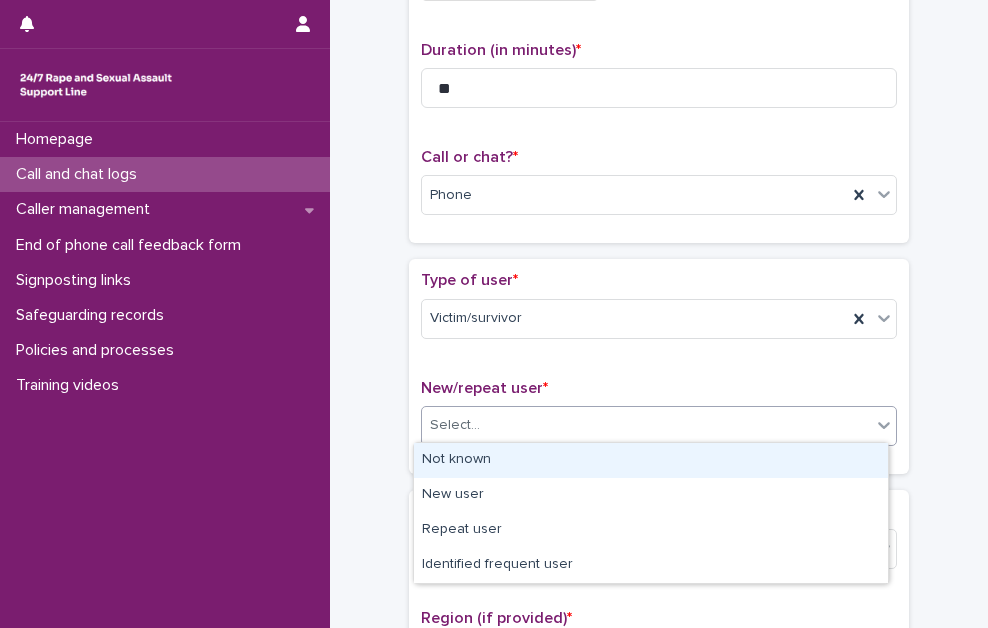 click on "Select..." at bounding box center (455, 425) 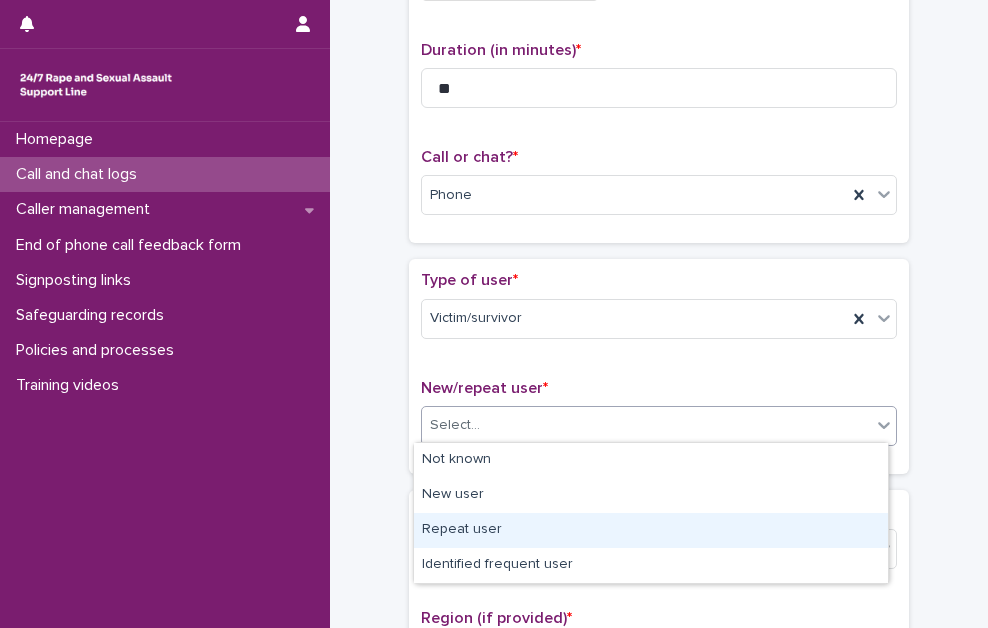 click on "Repeat user" at bounding box center [651, 530] 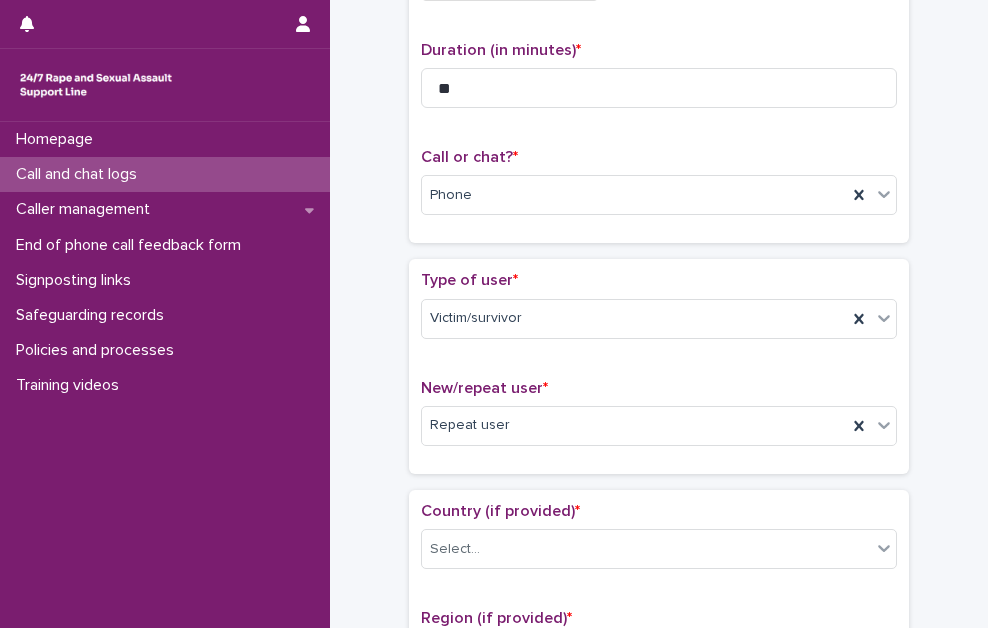 click on "Country (if provided) * Select..." at bounding box center [659, 543] 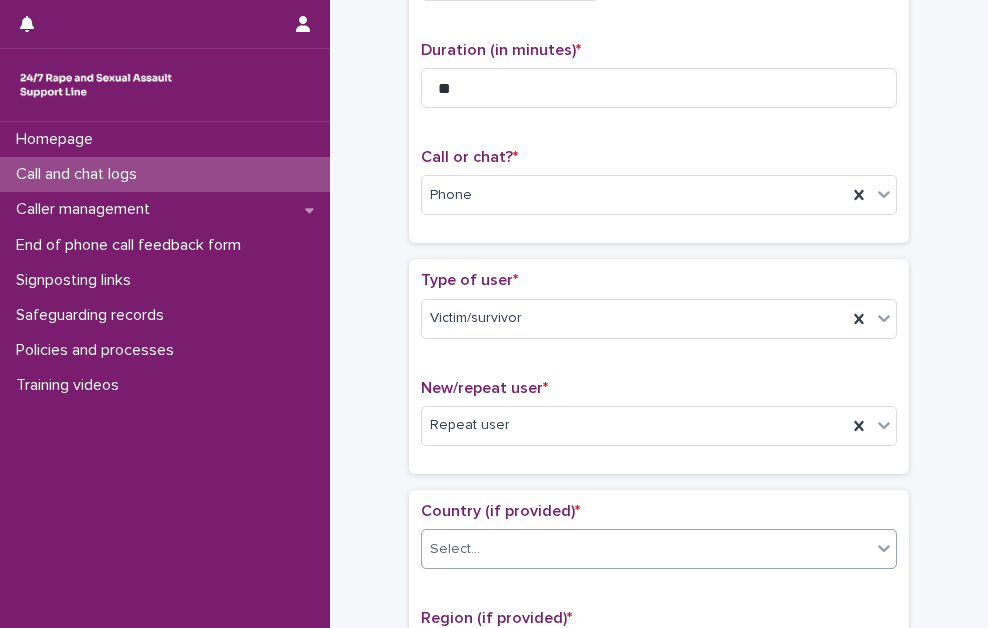 click on "Select..." at bounding box center [455, 549] 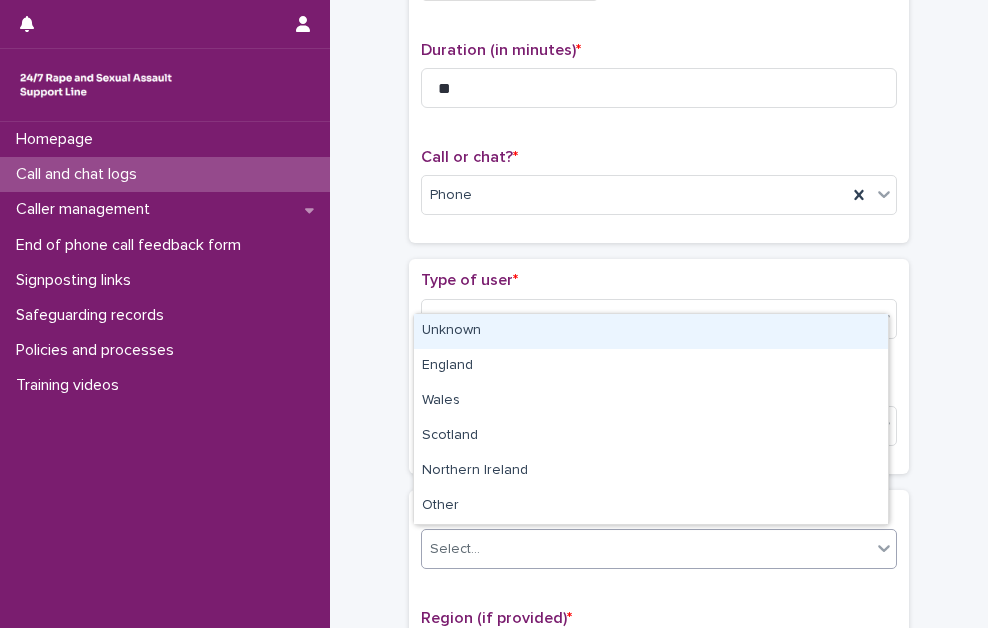 click on "Unknown" at bounding box center (651, 331) 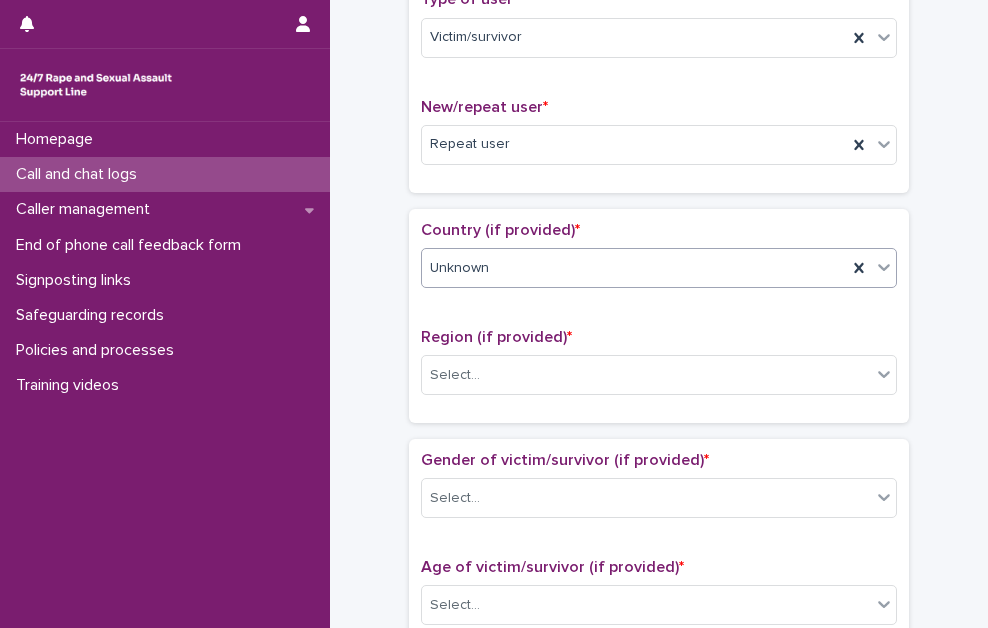 scroll, scrollTop: 700, scrollLeft: 0, axis: vertical 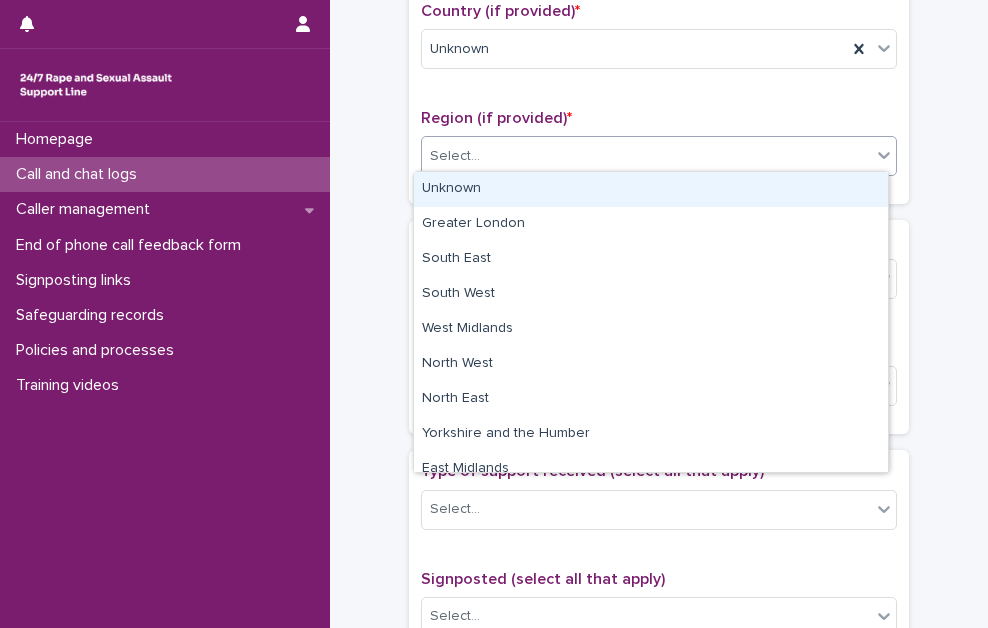 drag, startPoint x: 524, startPoint y: 144, endPoint x: 513, endPoint y: 177, distance: 34.785053 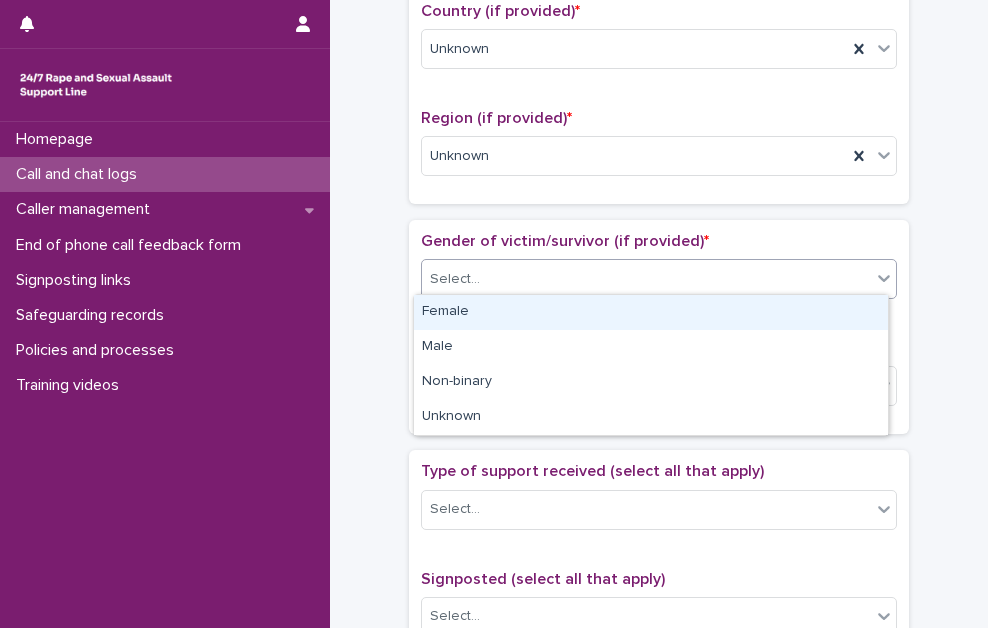click on "Select..." at bounding box center (646, 279) 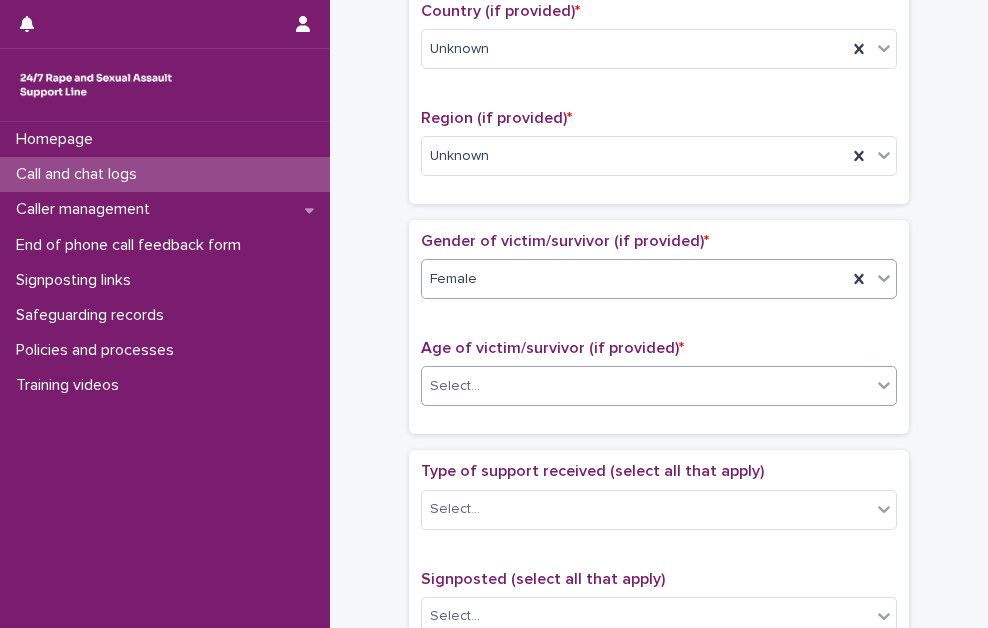 click on "Select..." at bounding box center (646, 386) 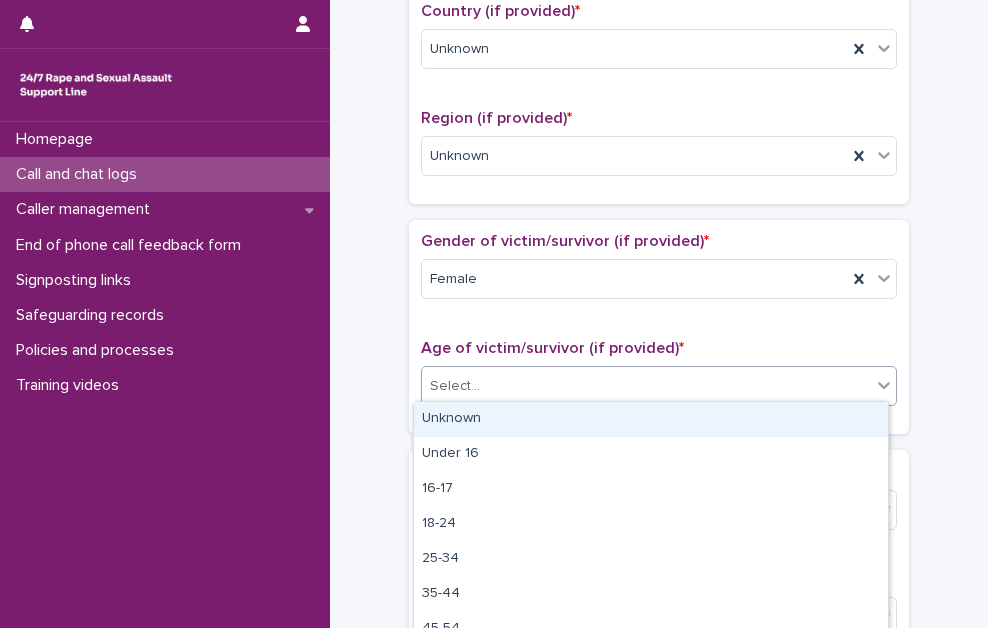click on "Unknown" at bounding box center (651, 419) 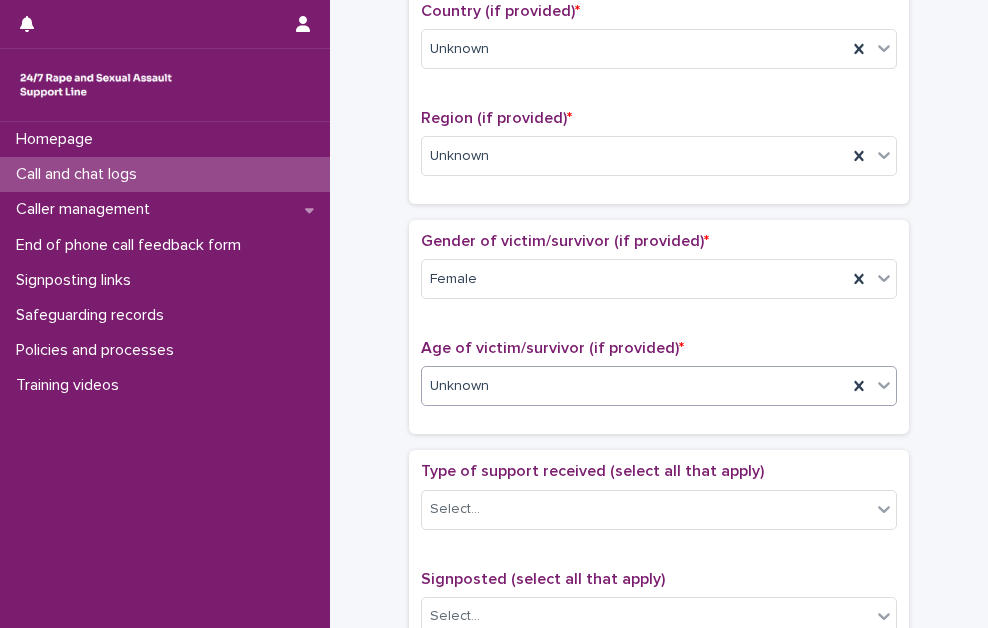 scroll, scrollTop: 900, scrollLeft: 0, axis: vertical 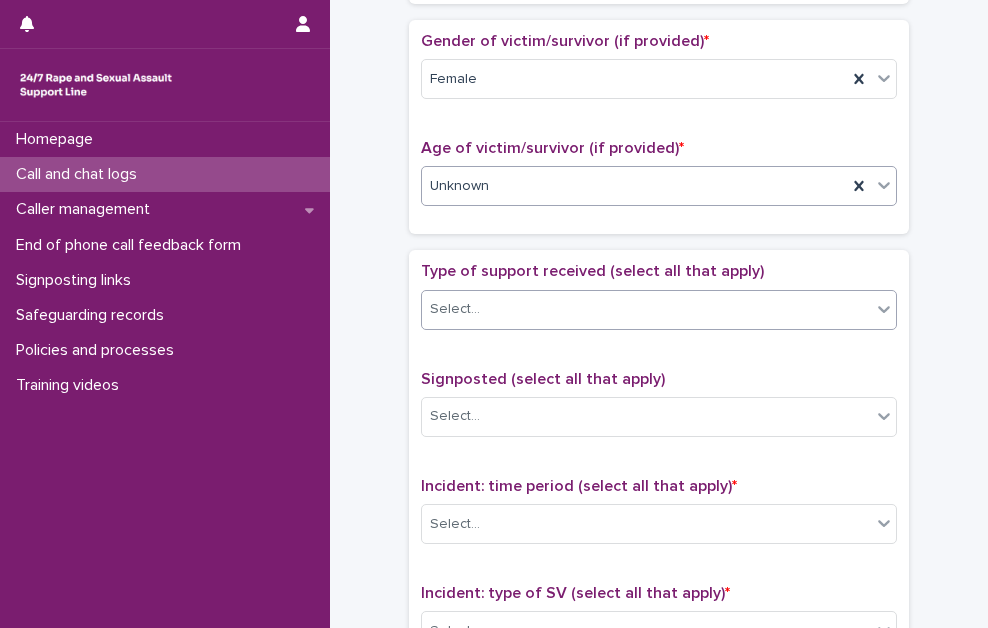 click on "Select..." at bounding box center [646, 309] 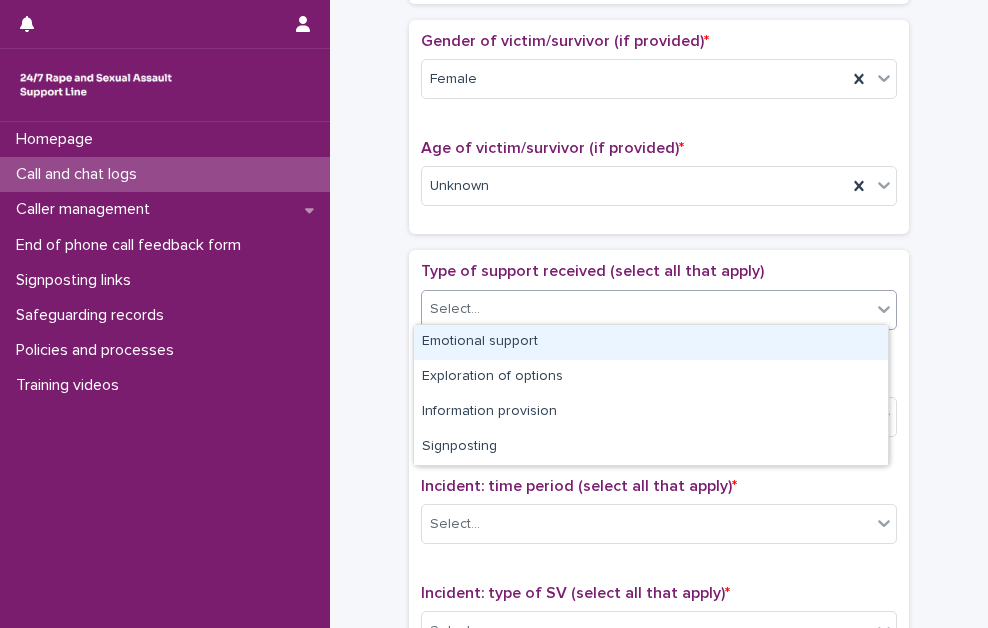 click on "Emotional support" at bounding box center (651, 342) 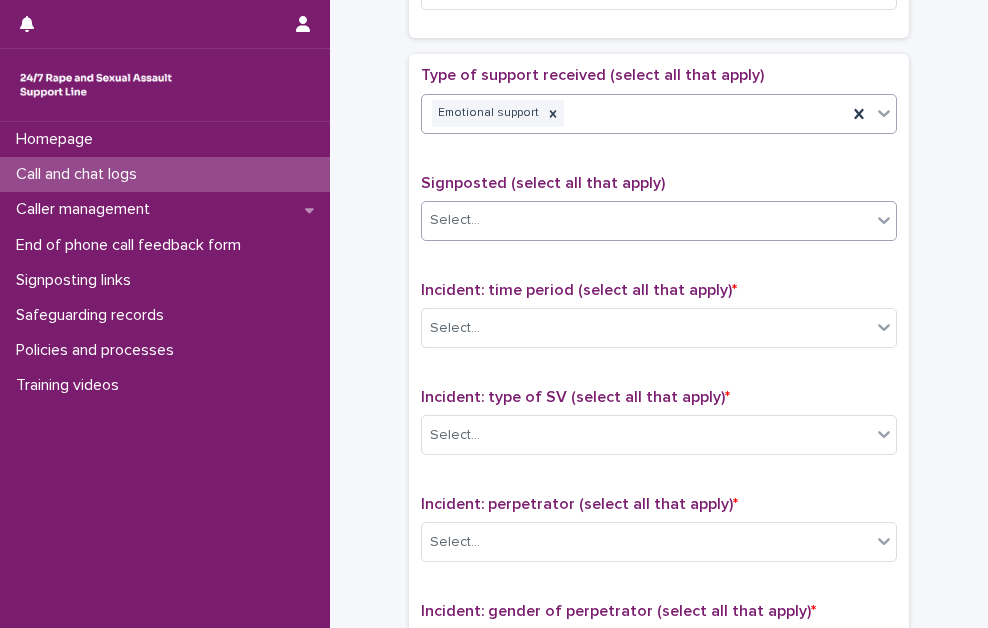 scroll, scrollTop: 1200, scrollLeft: 0, axis: vertical 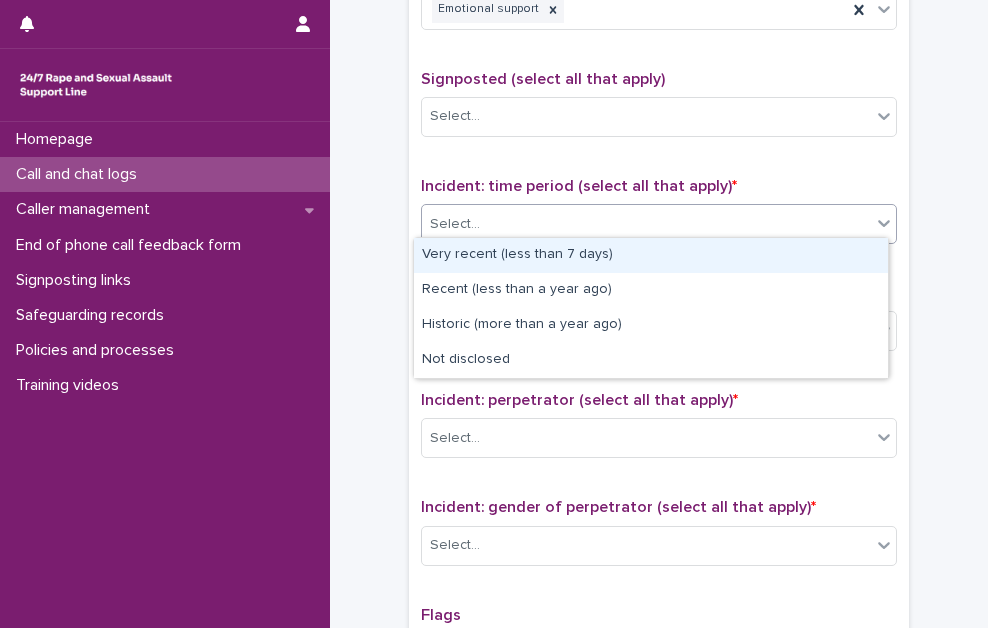click on "Select..." at bounding box center (646, 224) 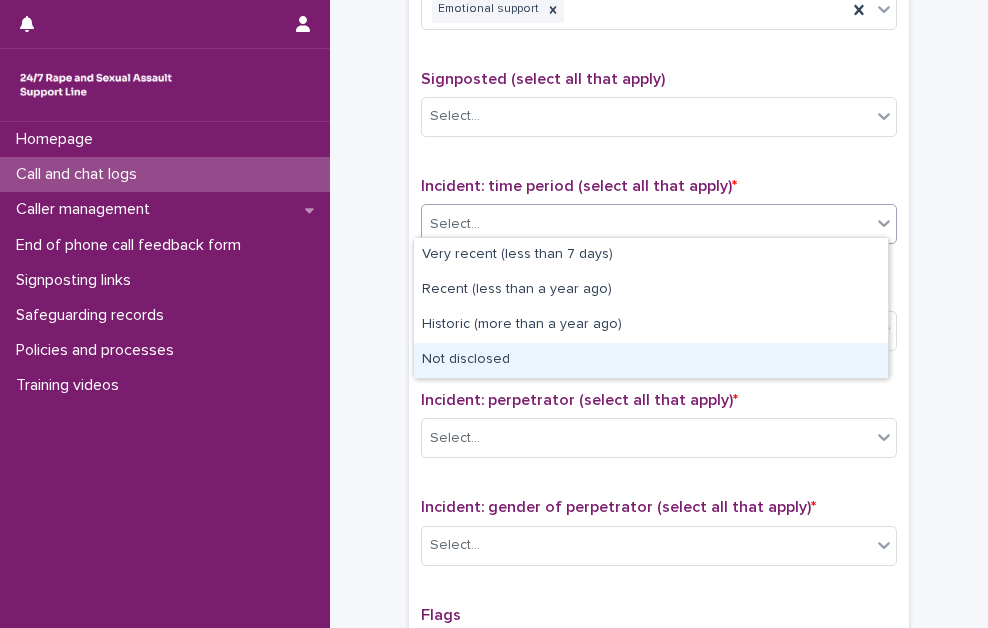 click on "Not disclosed" at bounding box center [651, 360] 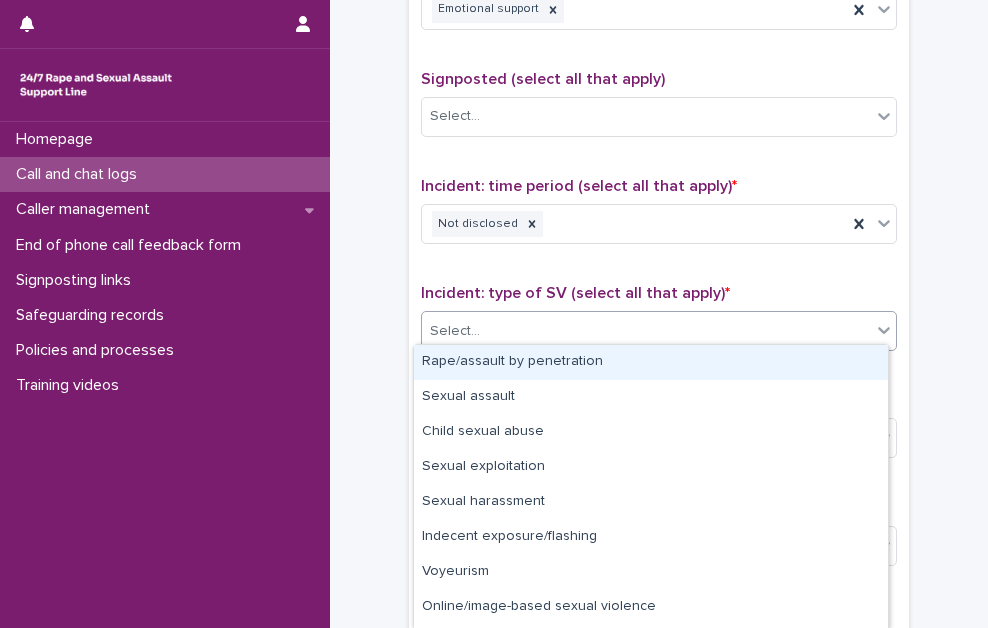 click on "Select..." at bounding box center (455, 331) 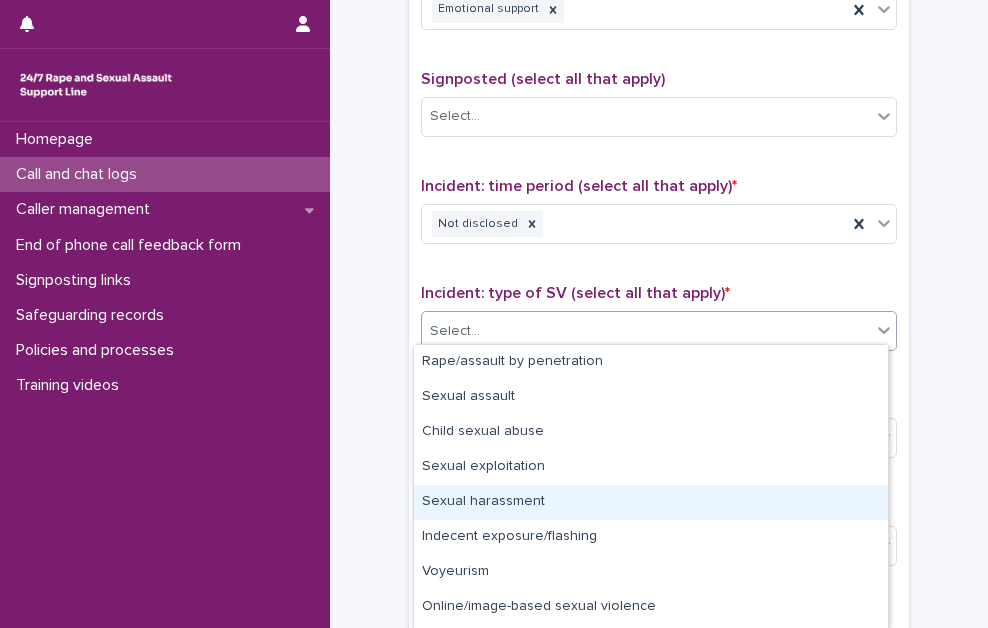 scroll, scrollTop: 66, scrollLeft: 0, axis: vertical 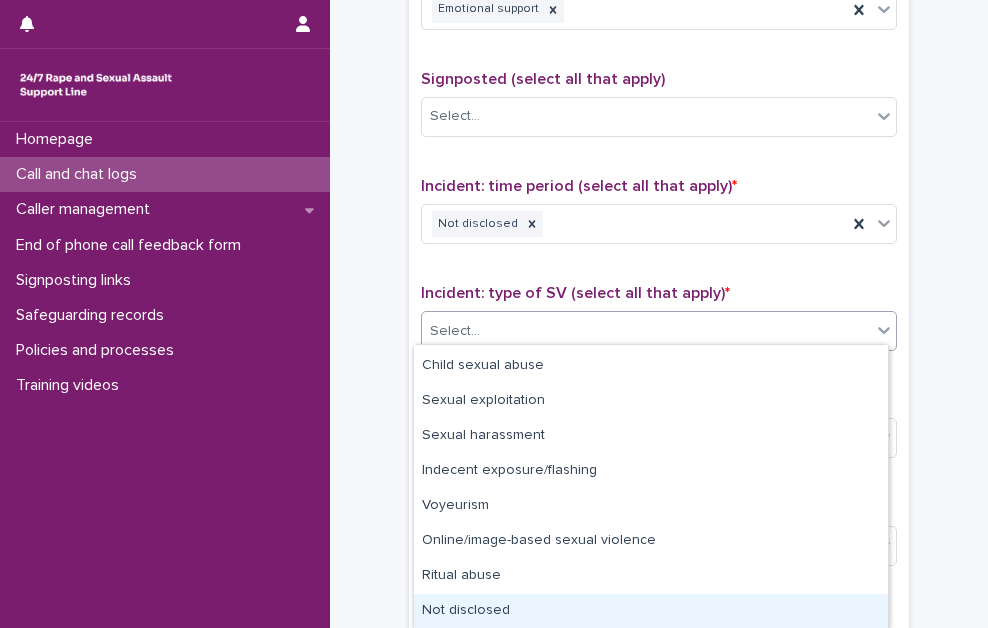 click on "Not disclosed" at bounding box center (651, 611) 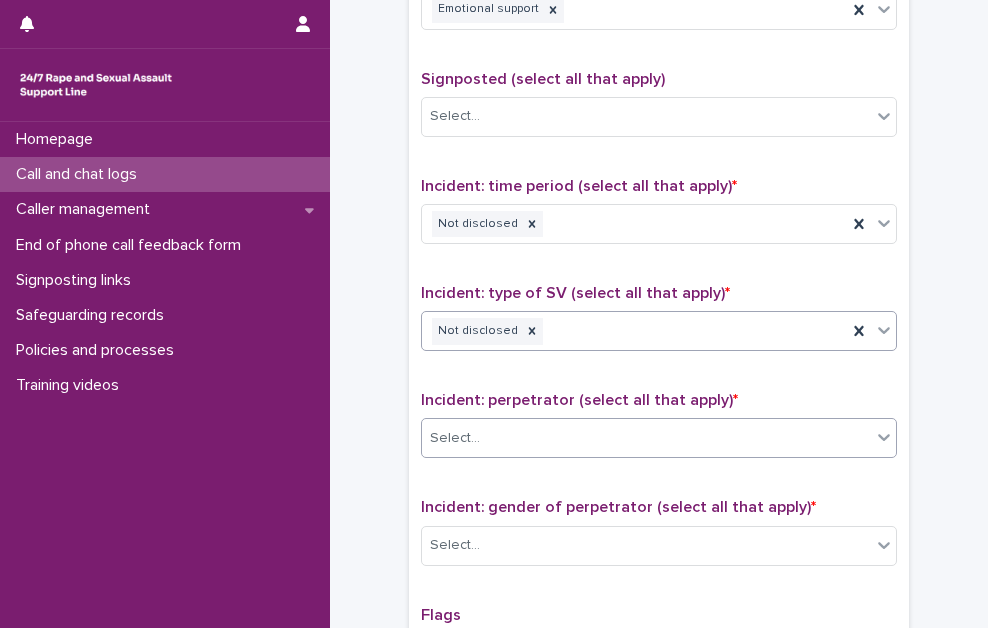 click on "Select..." at bounding box center (646, 438) 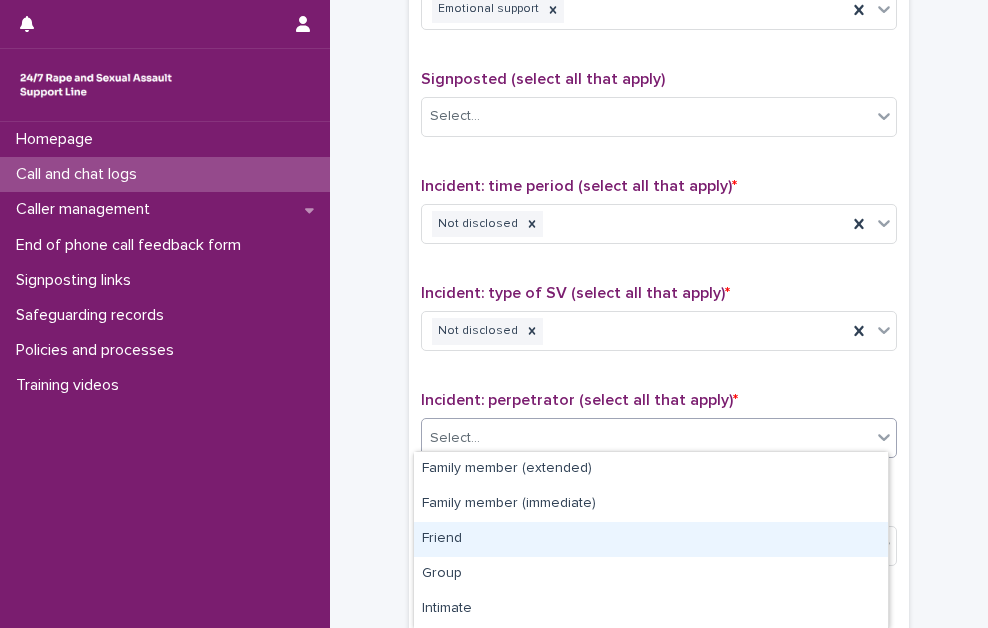scroll, scrollTop: 208, scrollLeft: 0, axis: vertical 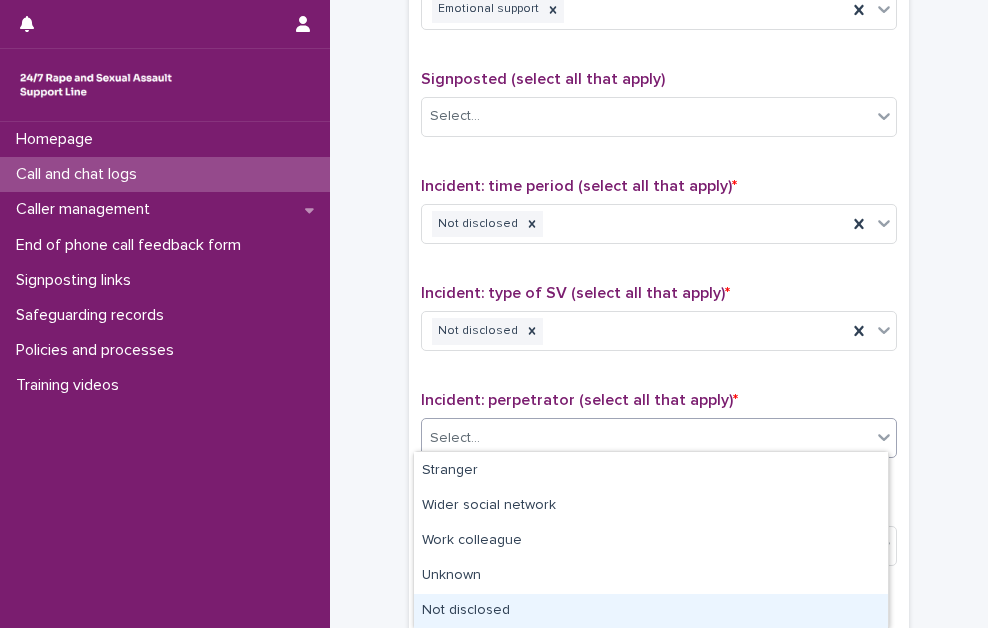 click on "Not disclosed" at bounding box center (651, 611) 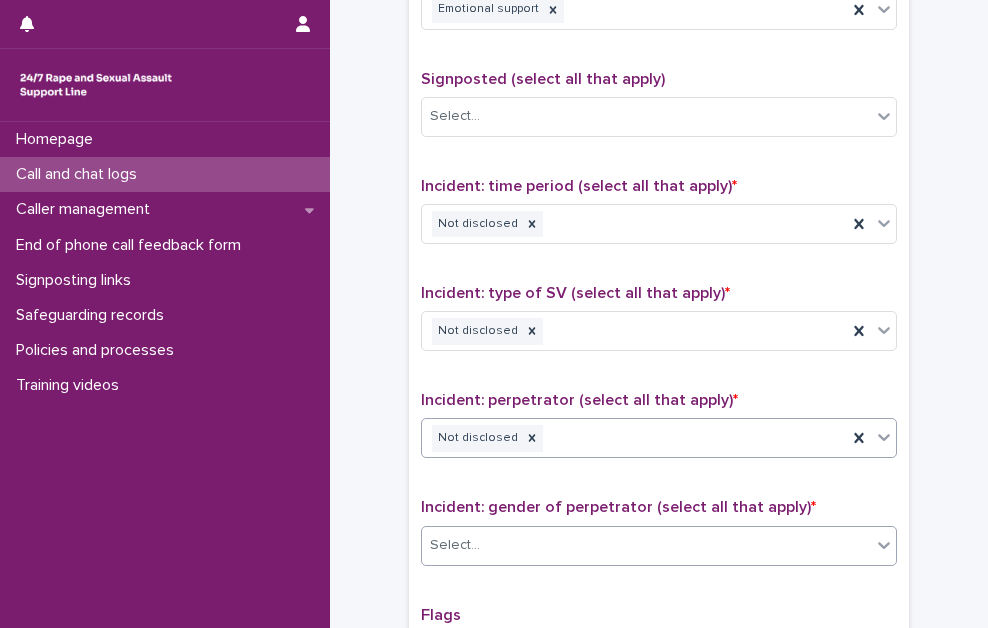 scroll, scrollTop: 1400, scrollLeft: 0, axis: vertical 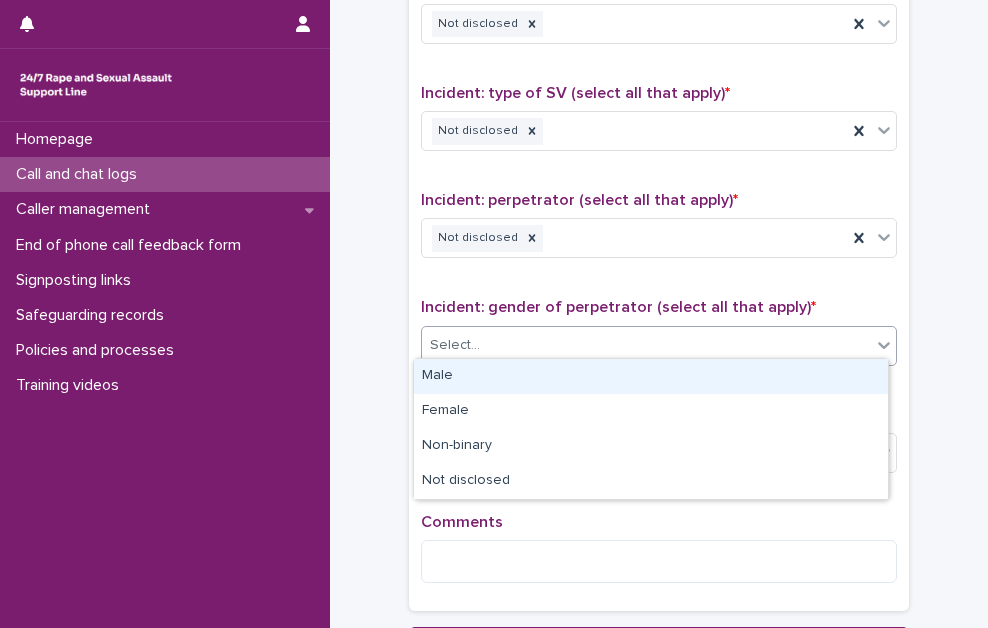 click on "Select..." at bounding box center (646, 345) 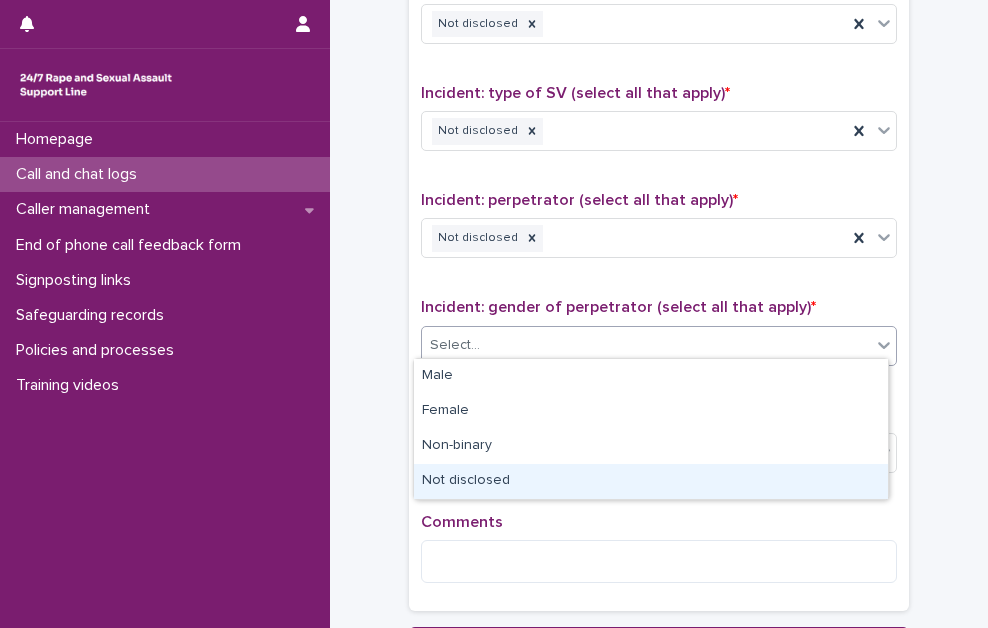 drag, startPoint x: 544, startPoint y: 383, endPoint x: 504, endPoint y: 489, distance: 113.296074 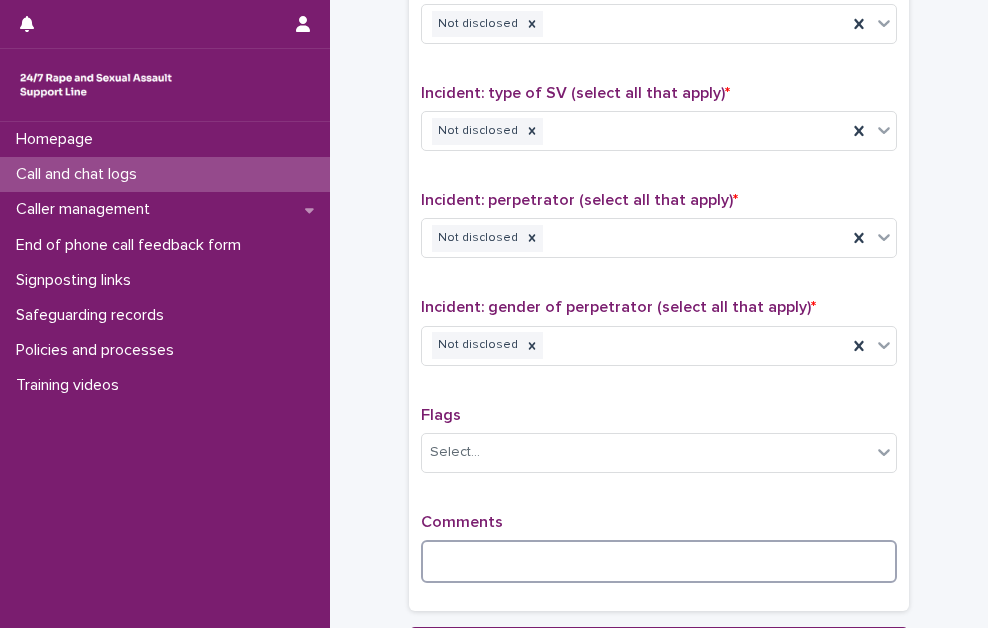 drag, startPoint x: 495, startPoint y: 557, endPoint x: 971, endPoint y: 358, distance: 515.92346 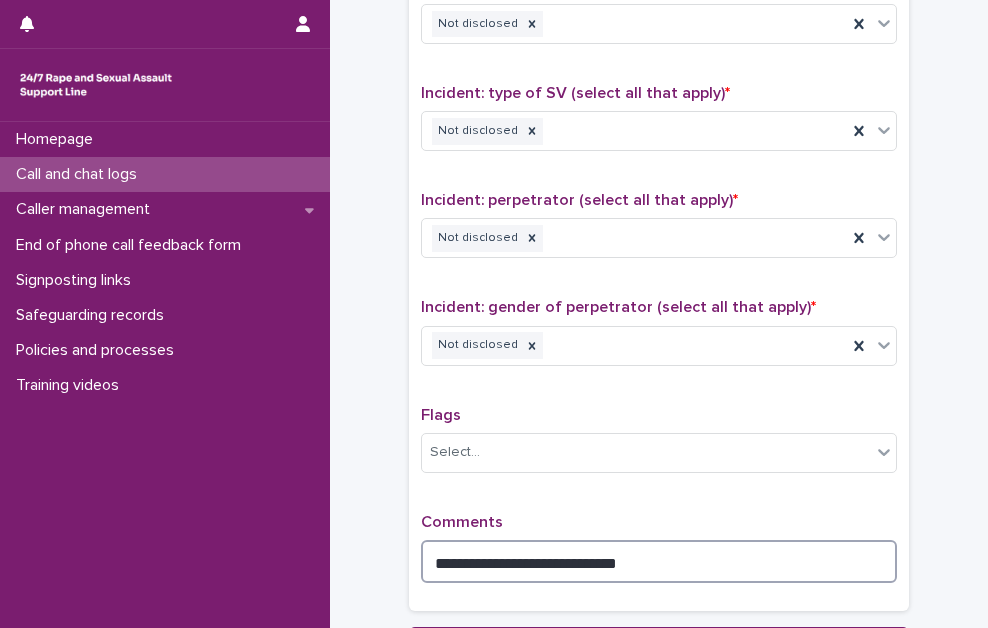 click on "**********" at bounding box center [659, 561] 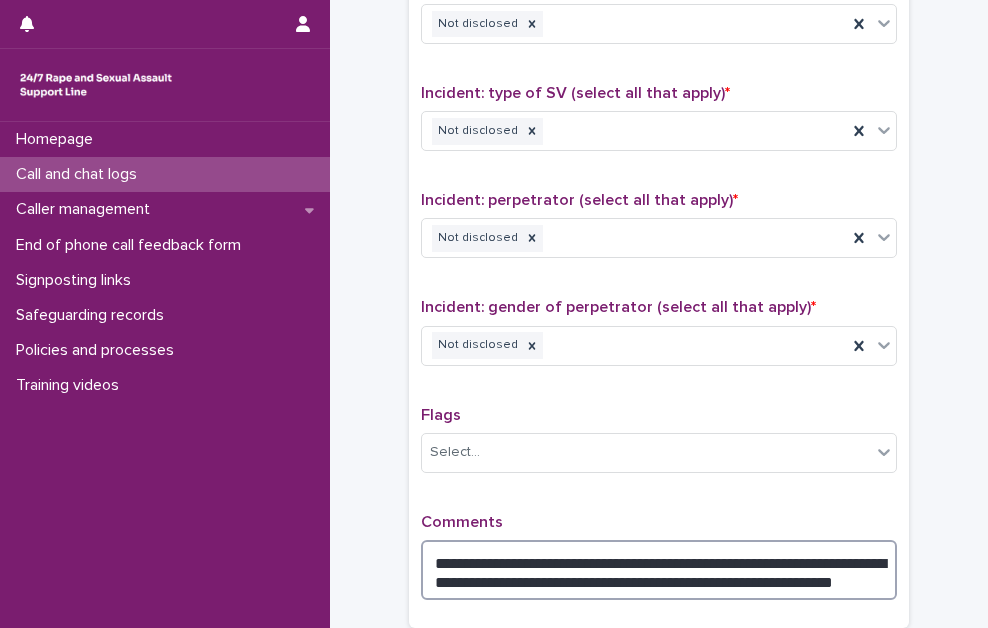click on "**********" at bounding box center [659, 570] 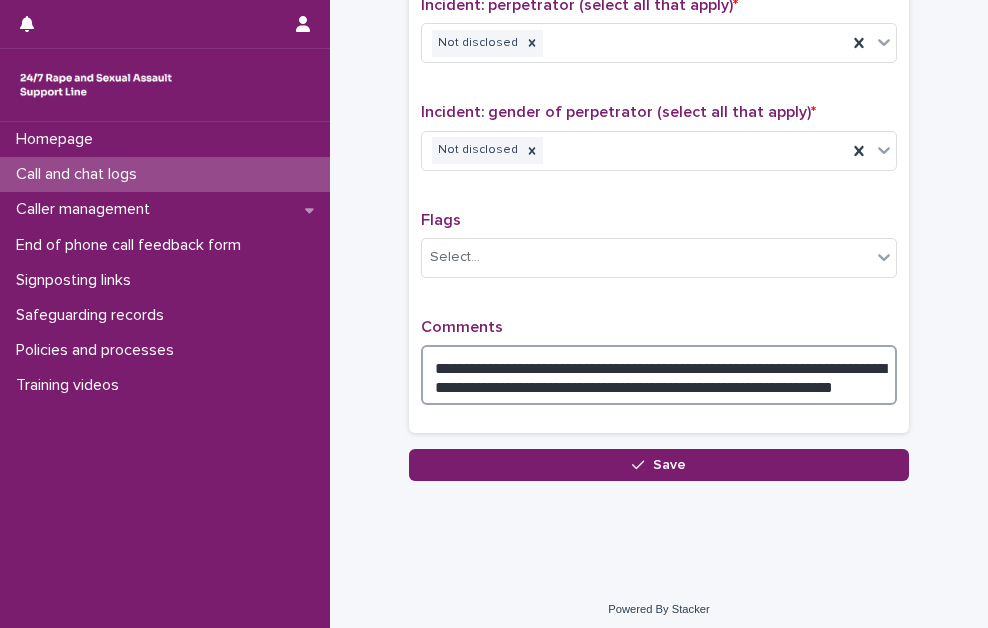 scroll, scrollTop: 1596, scrollLeft: 0, axis: vertical 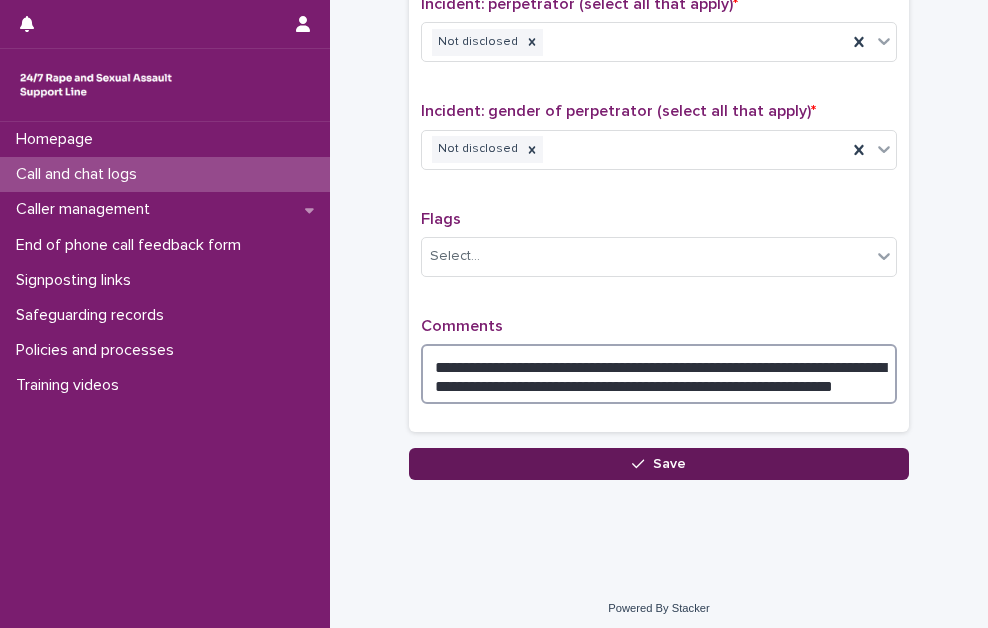type on "**********" 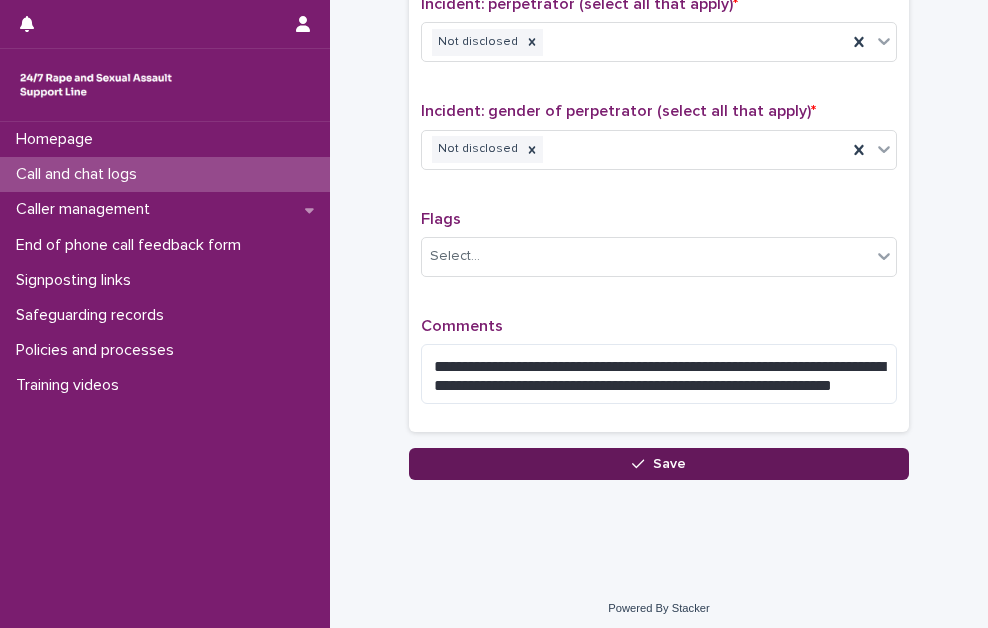 click on "Save" at bounding box center (659, 464) 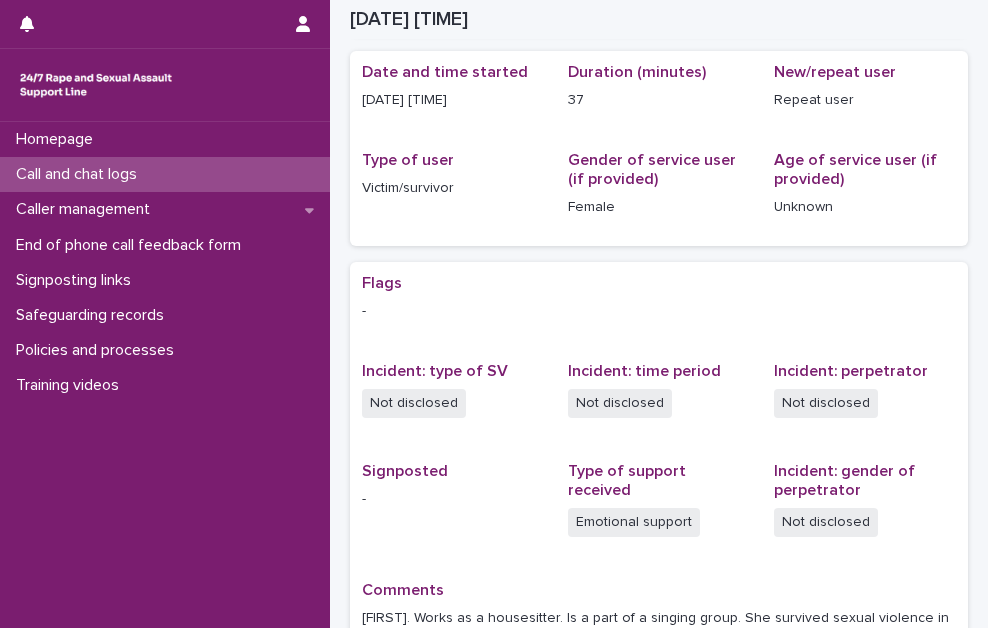 scroll, scrollTop: 0, scrollLeft: 0, axis: both 